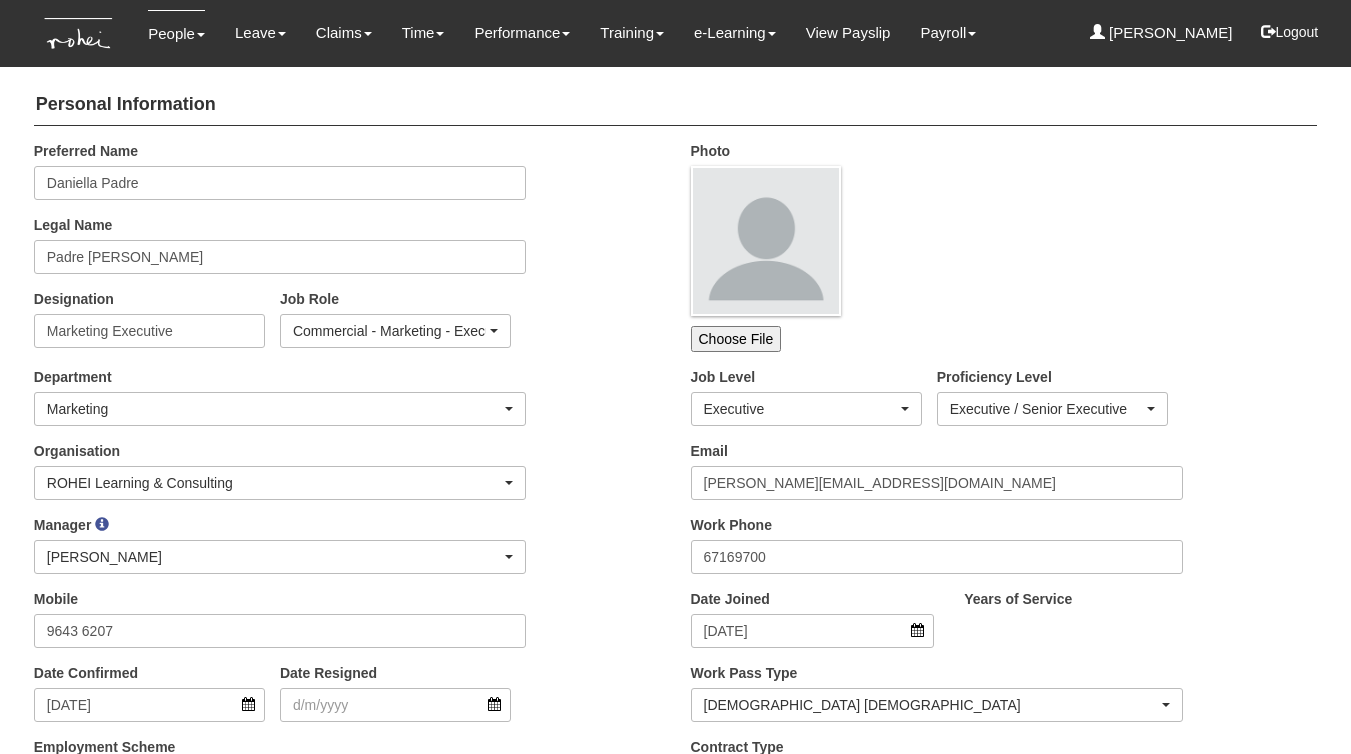 scroll, scrollTop: 0, scrollLeft: 0, axis: both 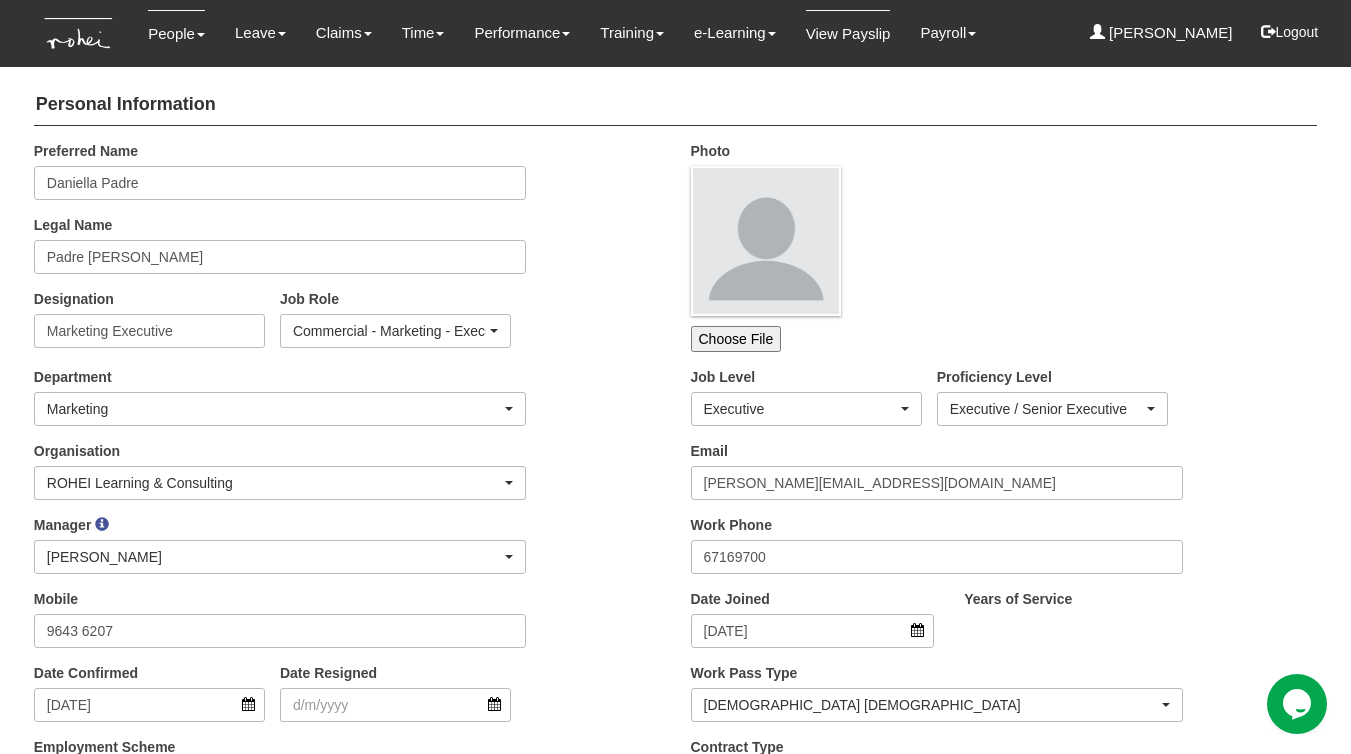 click on "View Payslip" at bounding box center [848, 33] 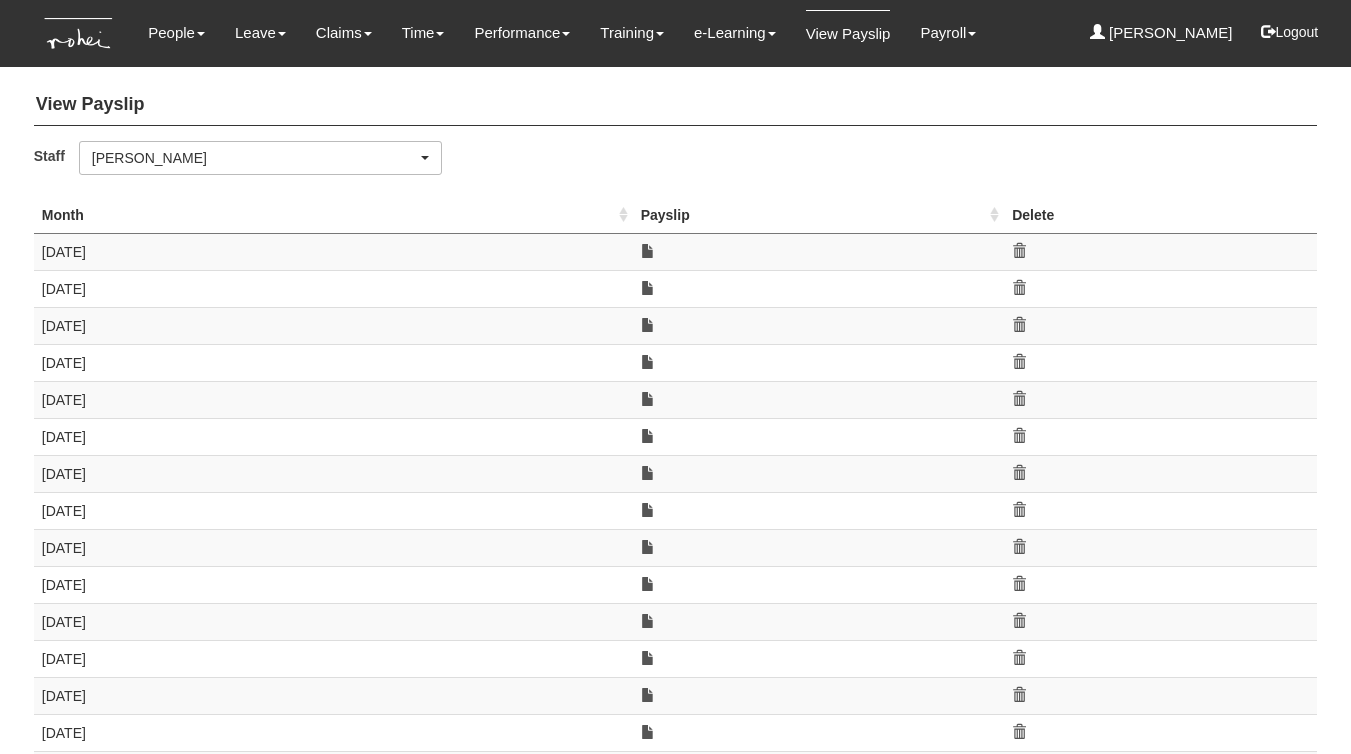 scroll, scrollTop: 0, scrollLeft: 0, axis: both 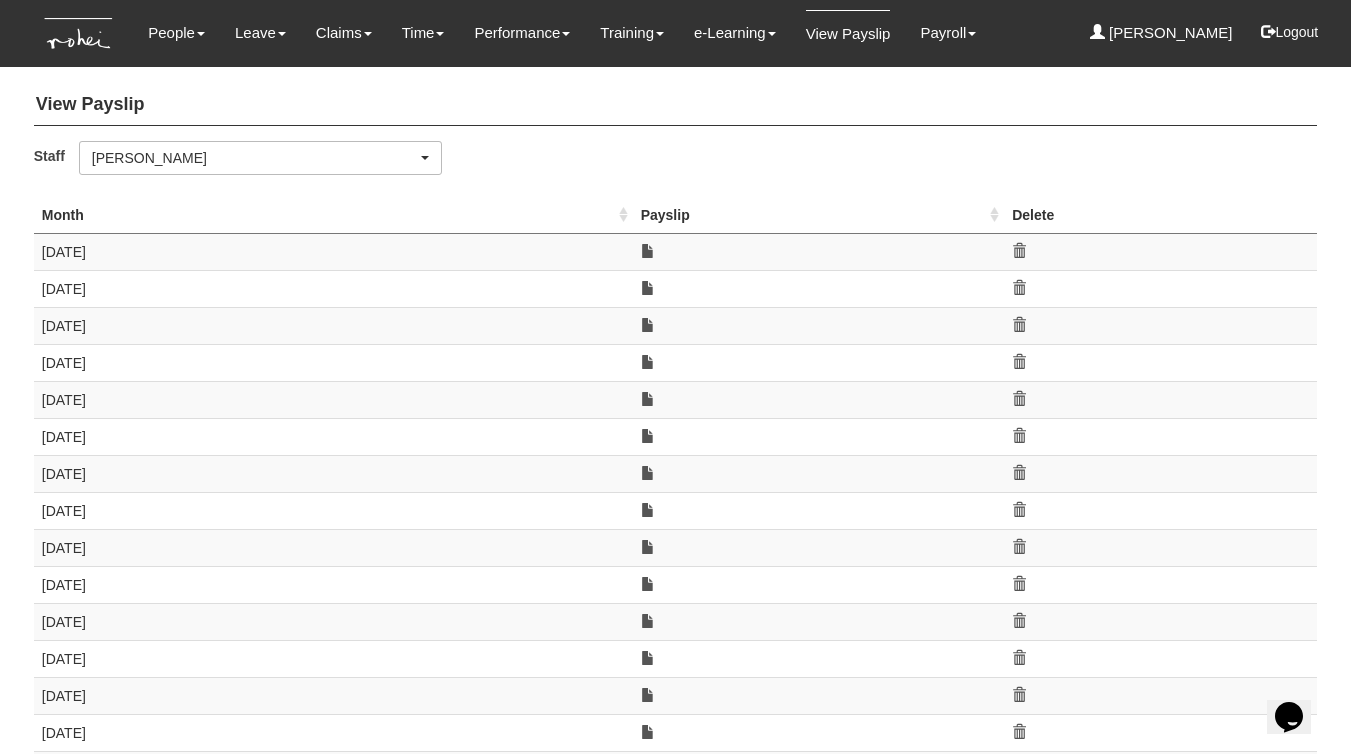 click on "Staff
_Bhel Test Account
_Staff Gracie
Abel Tan
Abigail Shantini K.
Aline Eustaquio Low
Alvin Ang
Amanda Ho
Barney Lau
Breyl Yeo
Carolin Leong
Cerlin Teo
Christine Wang
Claribel Abadilla
Czarina Marifosque
Daniel Low
Daniella Padre
Denise Aragon
Denise Tan
Ding Eng Eng
Doris De Souza
Elise Sun
Eric Tan
Erika Mok
Evelyn Lim
Franchette Briones
Ghim Siew Ho
Grace Lim
Hannah Ang
Helen Lua
Iñaki Zuñiga
Jacqueline Pang
Jane Chang
Jean Yap
Jill Doromal
Joel Mok
John Lim
Joshua Tan
Karen Lim
Linda Leong
Louisse Lucenara
Maily Yeo
Maoi De Leon
Matthew Foo
Miguel Velasquez
Nick Yeo
Pem Zimik
Praise Mok
Rachel Khoo
Rachel Ong
Rayza Gardon
Royston Choo
Sanjiv Ashley
Sharon Mah
Shuhui Lee
Sophia Koh
Timothy Khoo
Valerie Chui
Wen-Wei Chiang
Wilson Foong
Yan Xuan Goh
Zafirah Zambari
Claribel Abadilla" at bounding box center (675, 165) 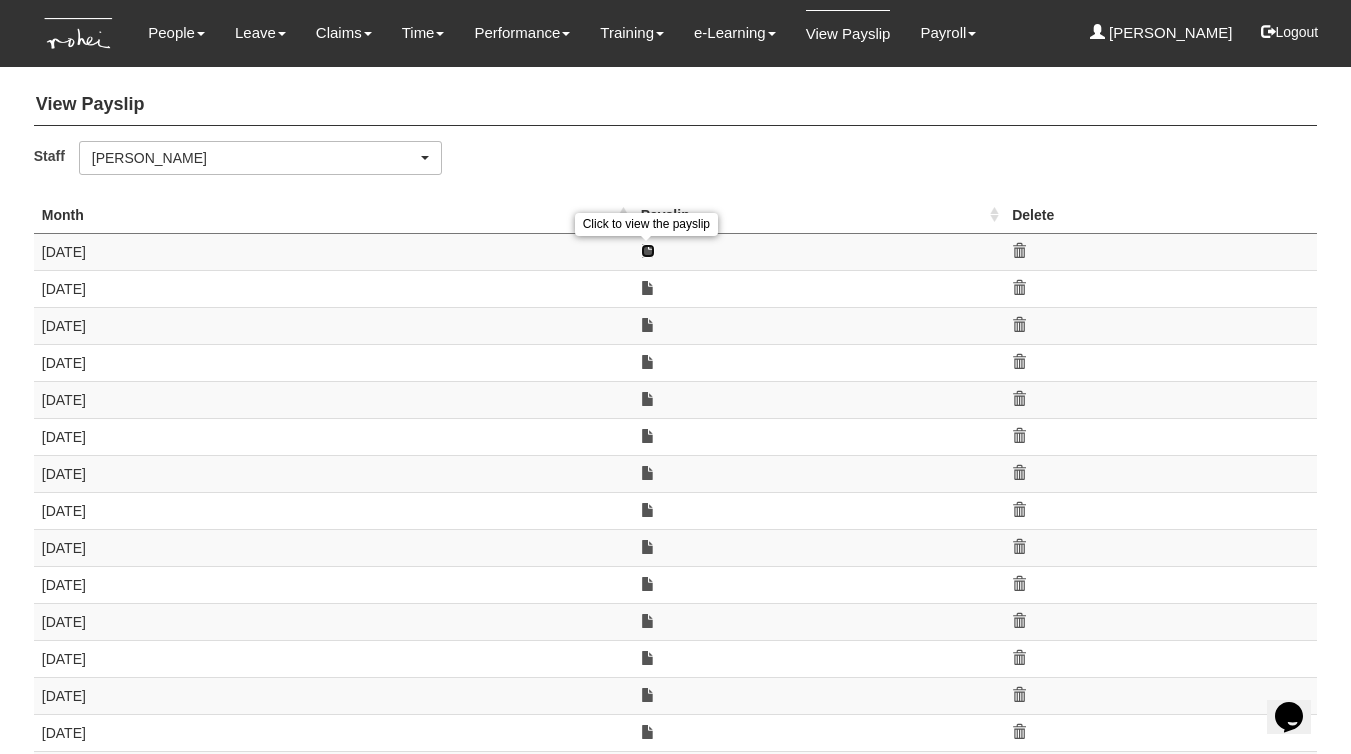 click at bounding box center (648, 251) 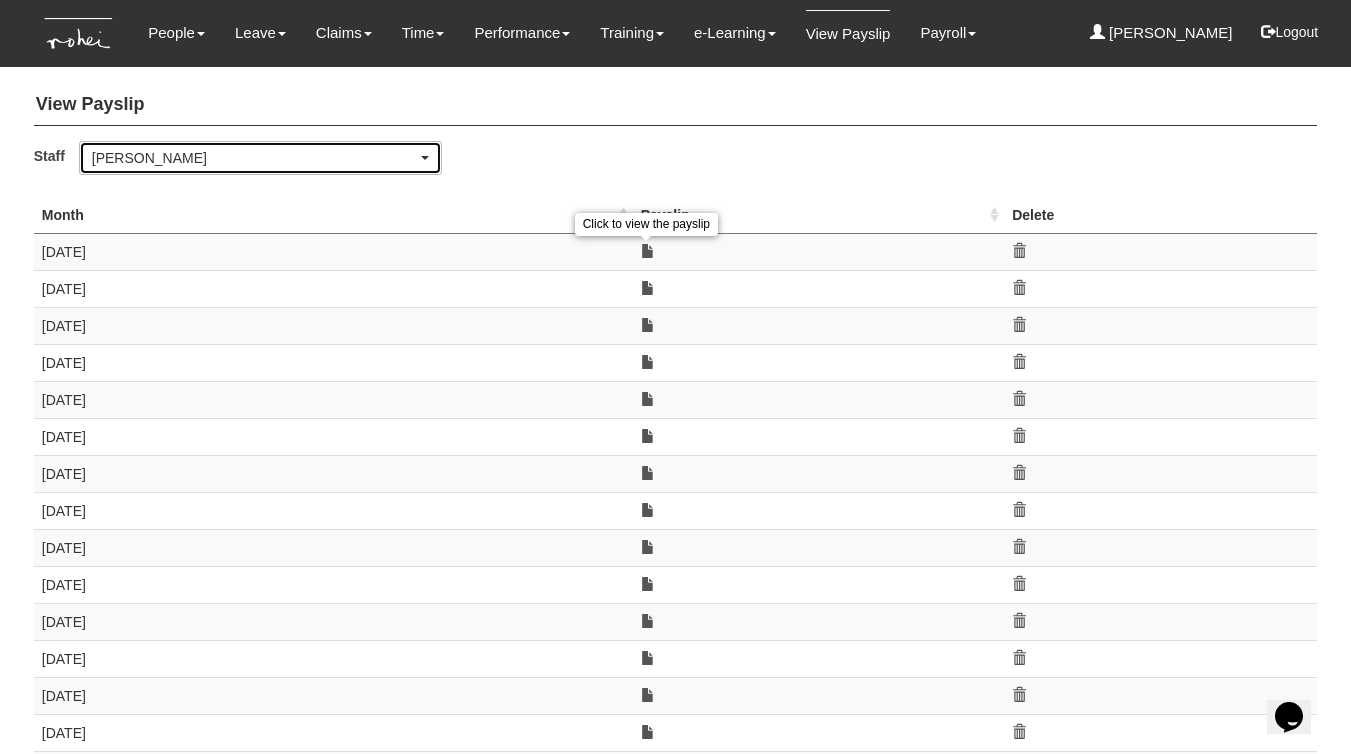 click on "[PERSON_NAME]" at bounding box center (254, 158) 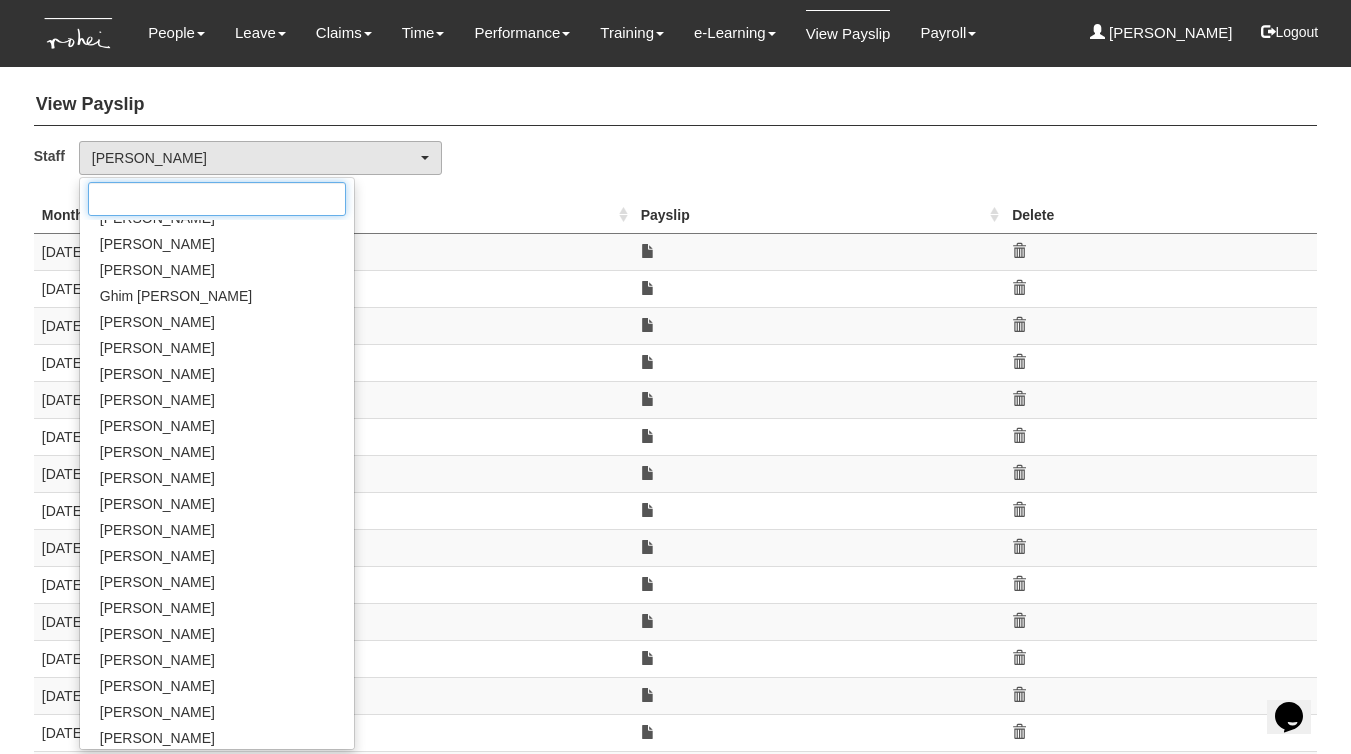 scroll, scrollTop: 755, scrollLeft: 0, axis: vertical 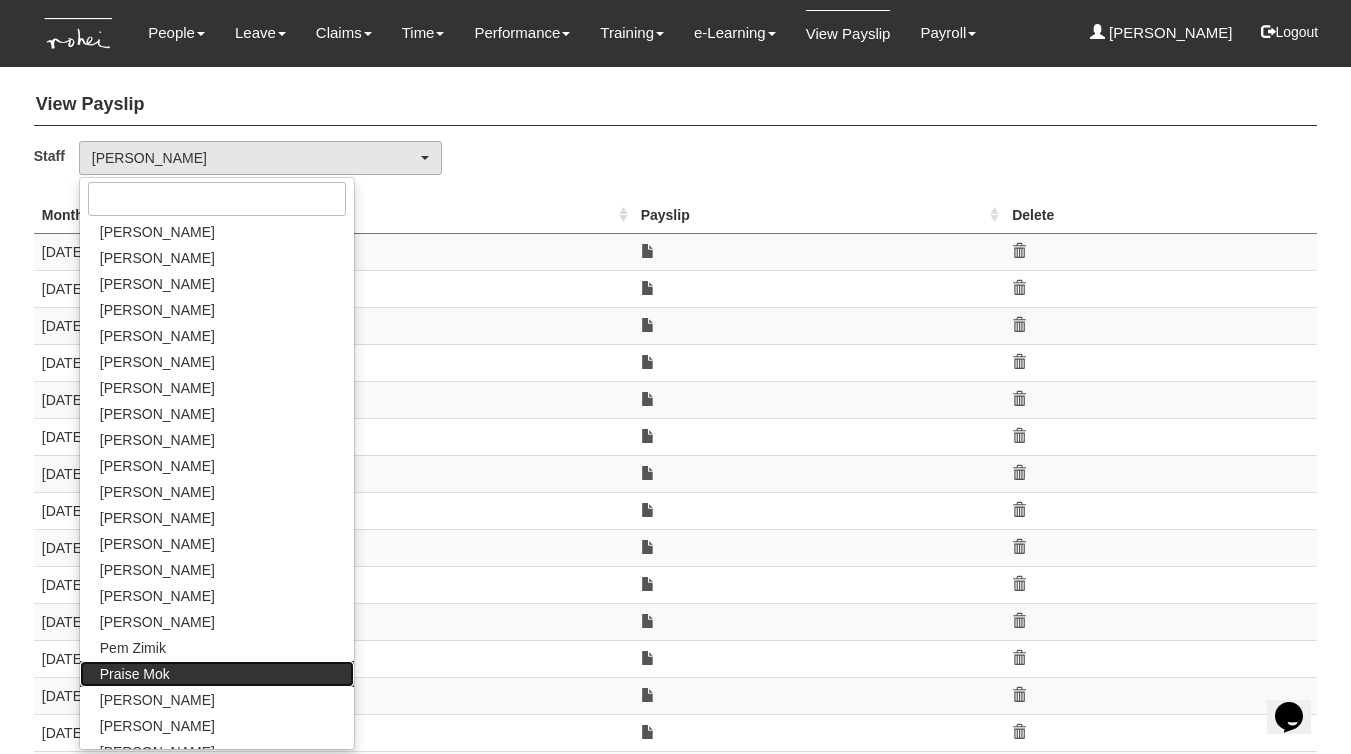 click on "Praise Mok" at bounding box center (135, 674) 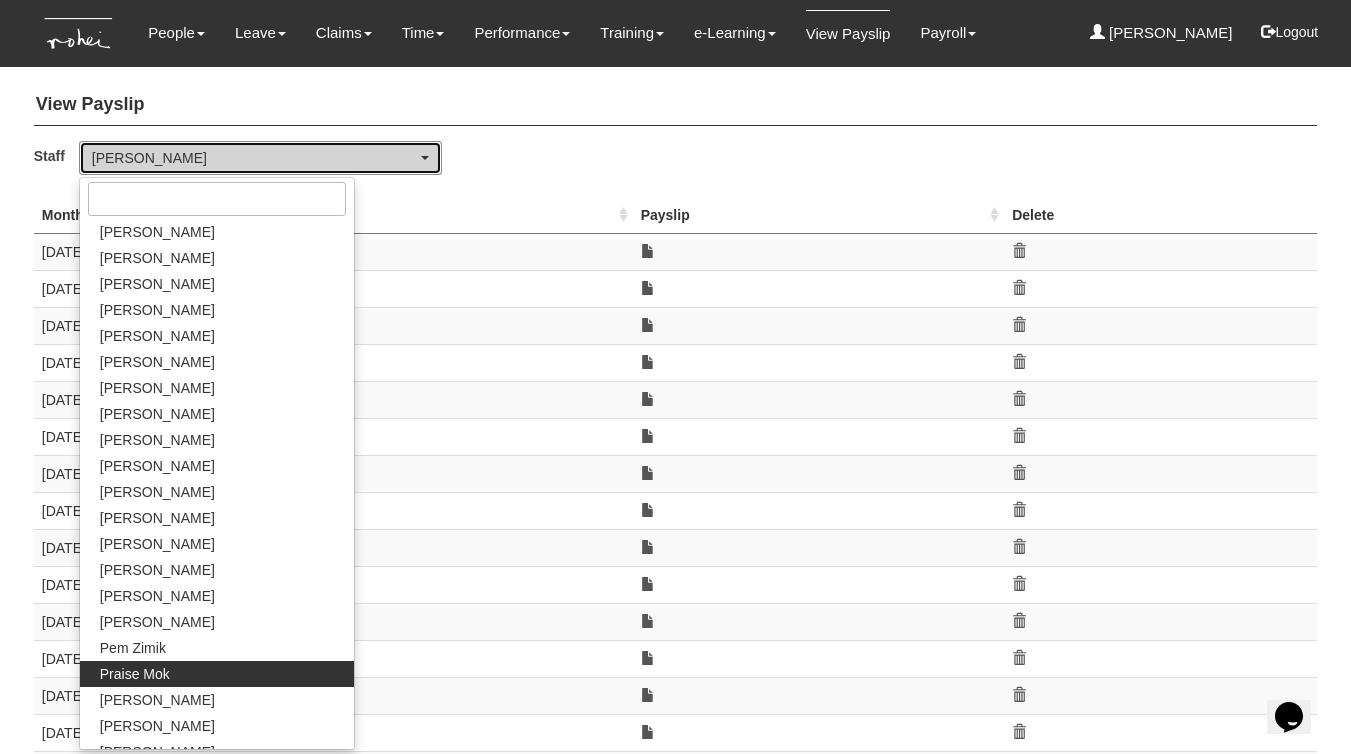 select on "a239810e-5a69-47ba-9b5d-970cc174a94c" 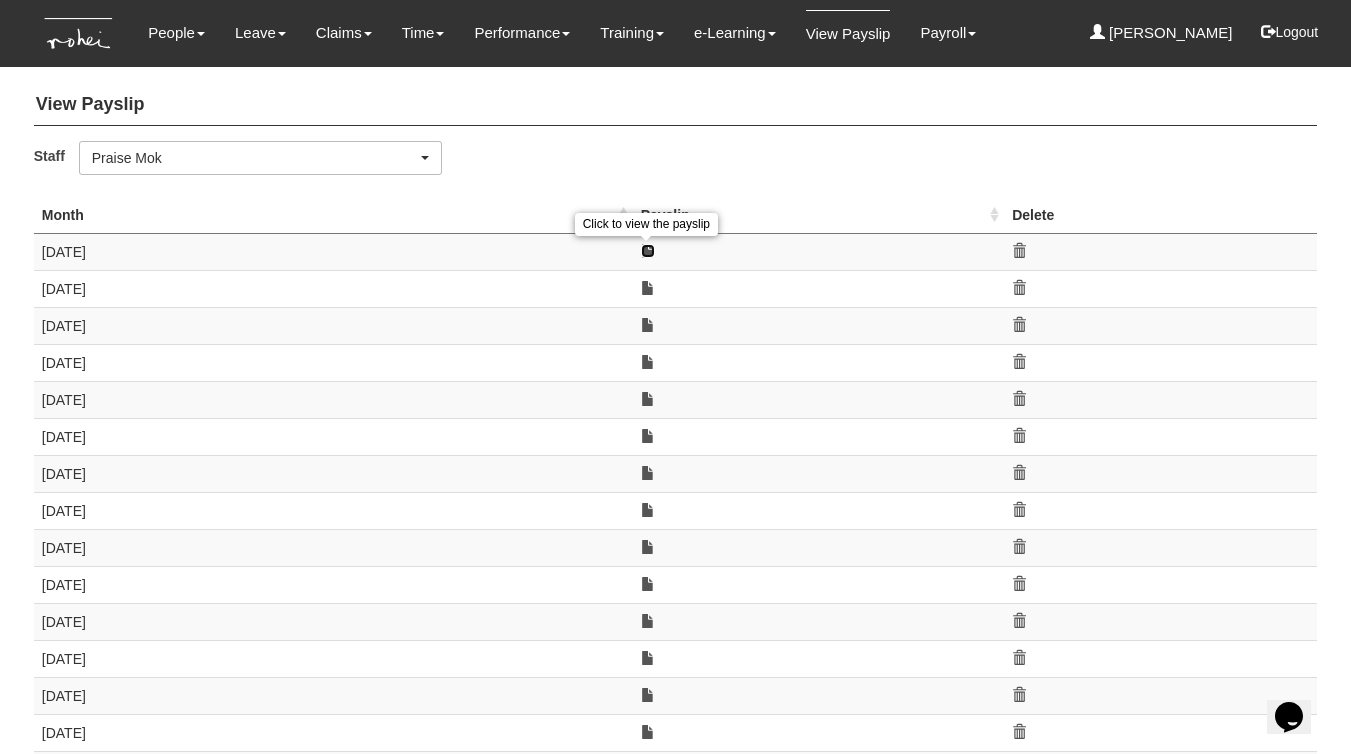 click at bounding box center [648, 251] 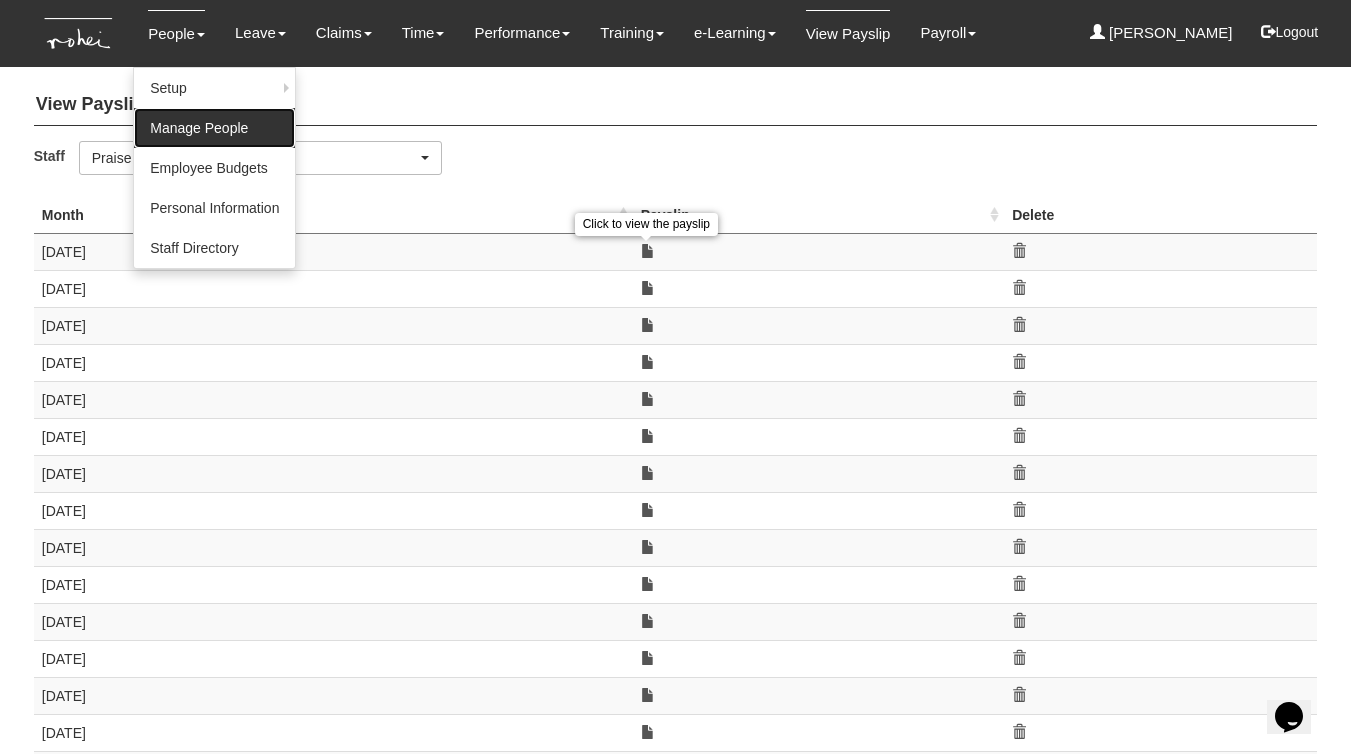 click on "Manage People" at bounding box center (214, 128) 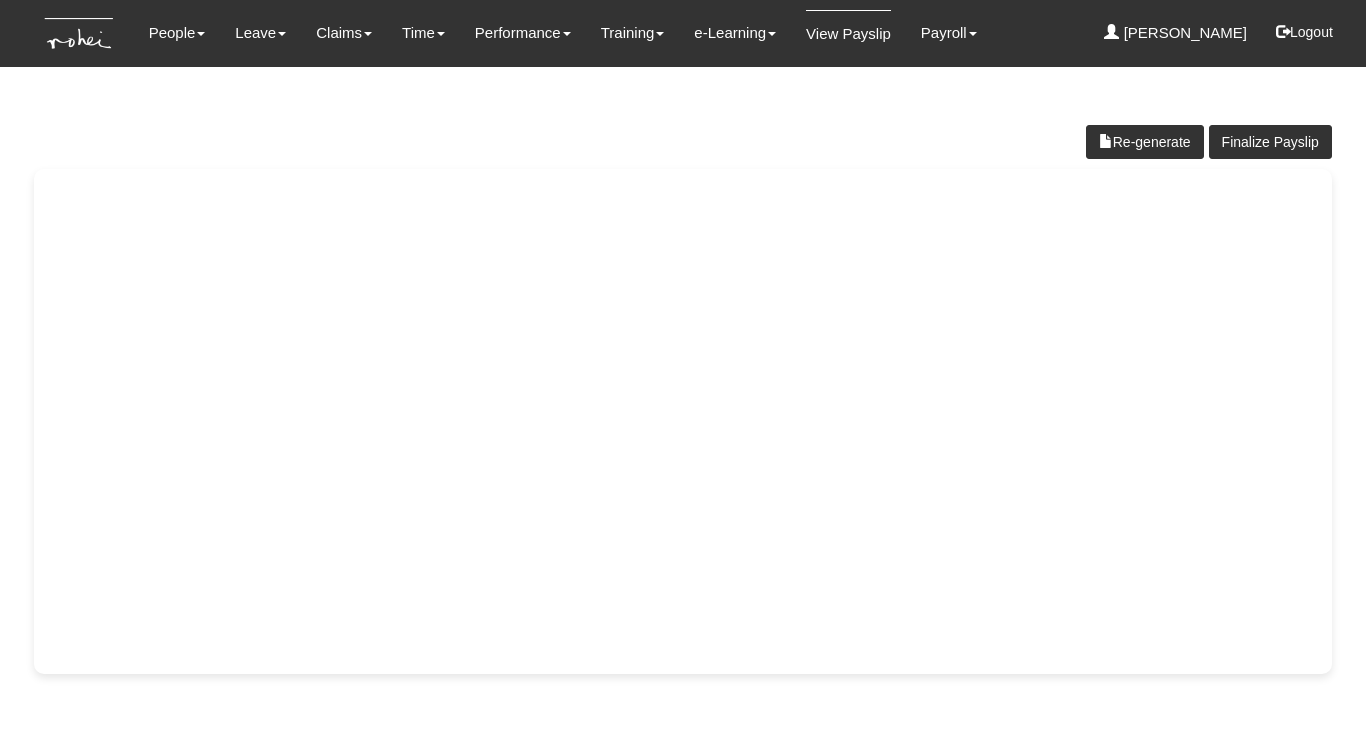 scroll, scrollTop: 0, scrollLeft: 0, axis: both 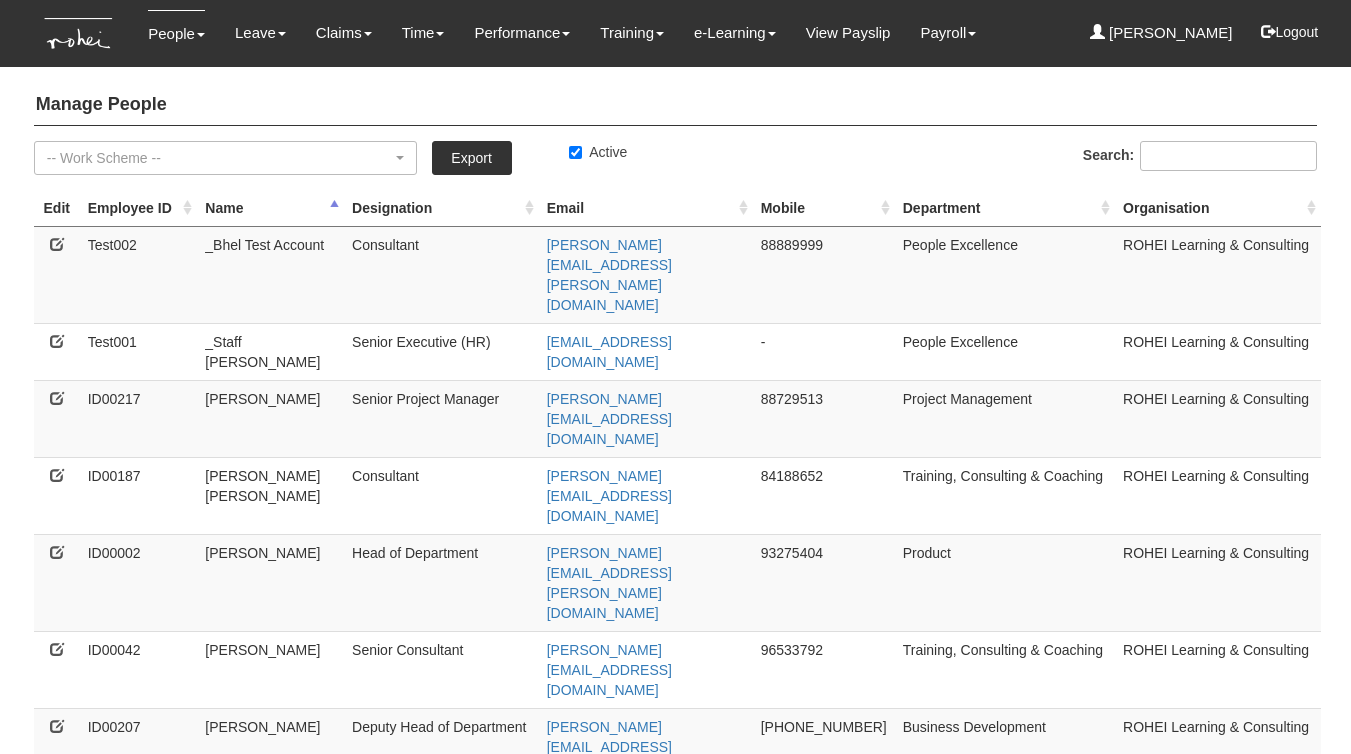 select on "50" 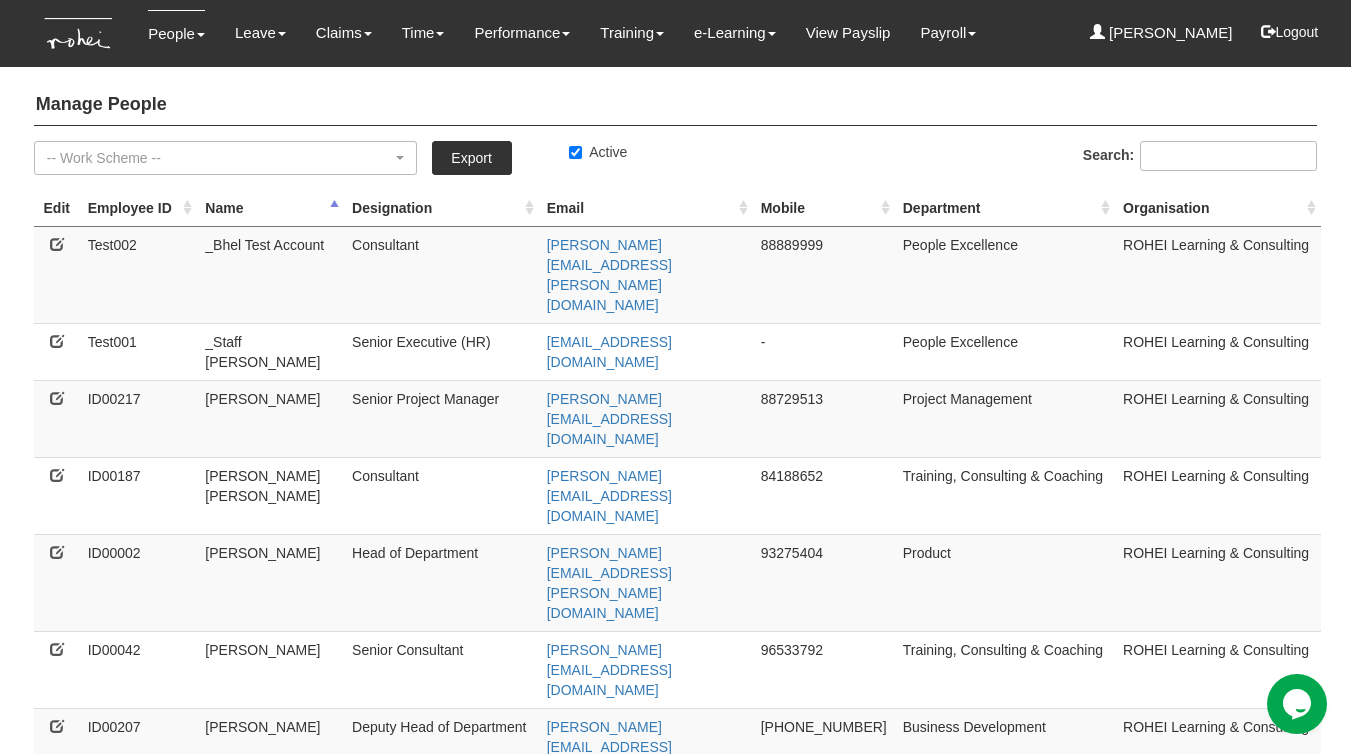 scroll, scrollTop: 0, scrollLeft: 0, axis: both 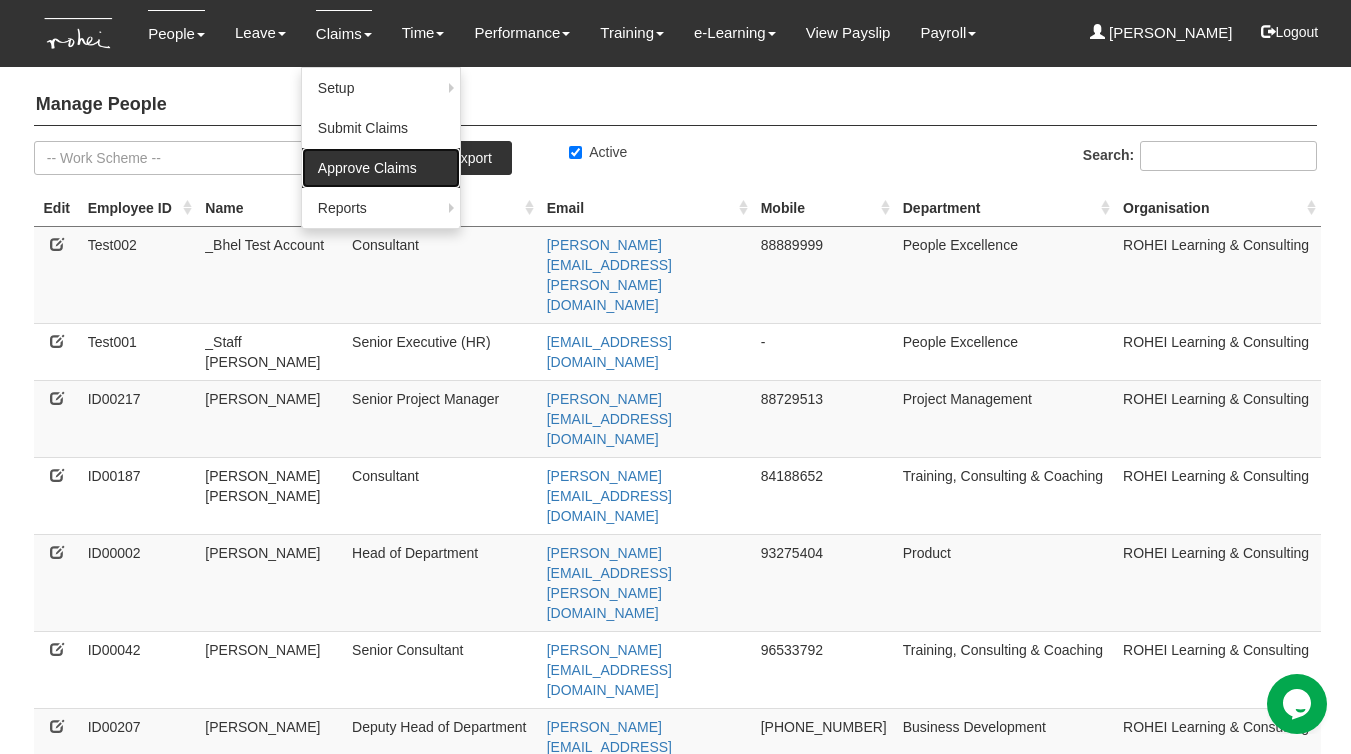 click on "Approve Claims" at bounding box center [381, 168] 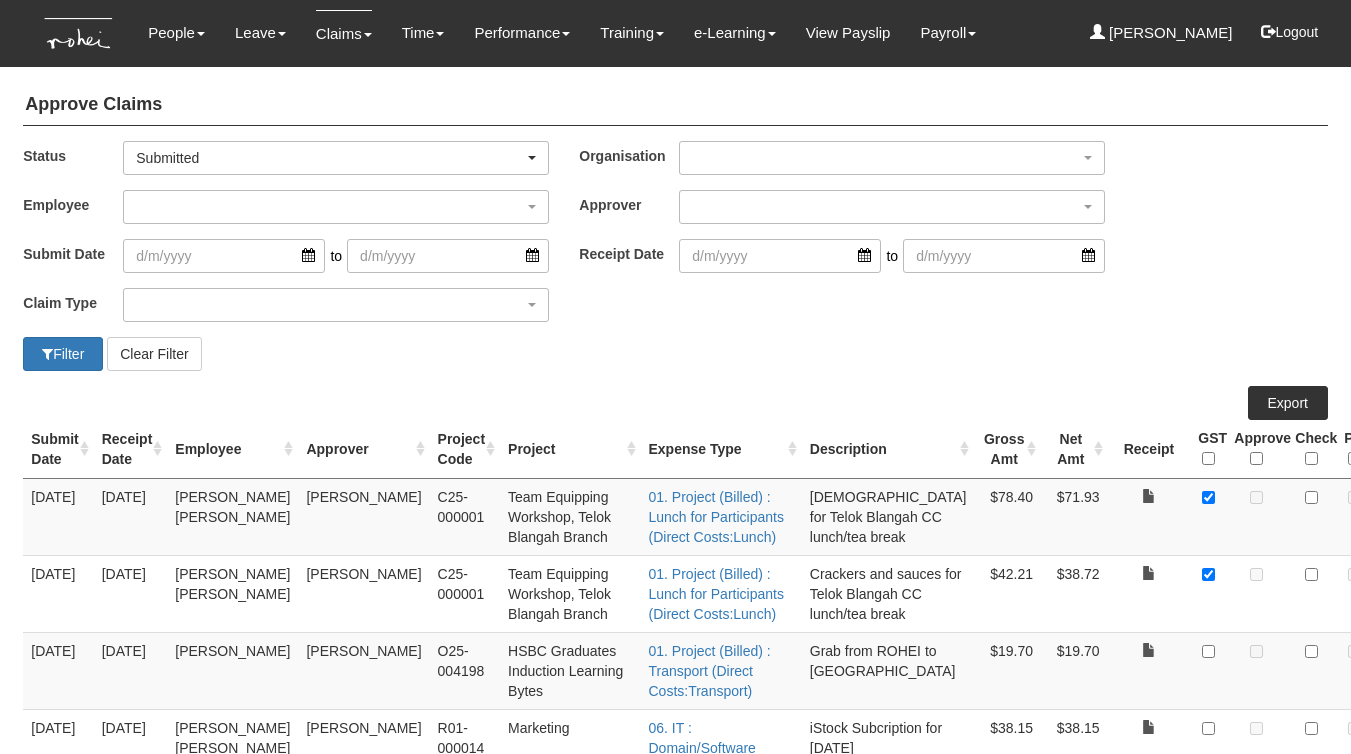 select on "50" 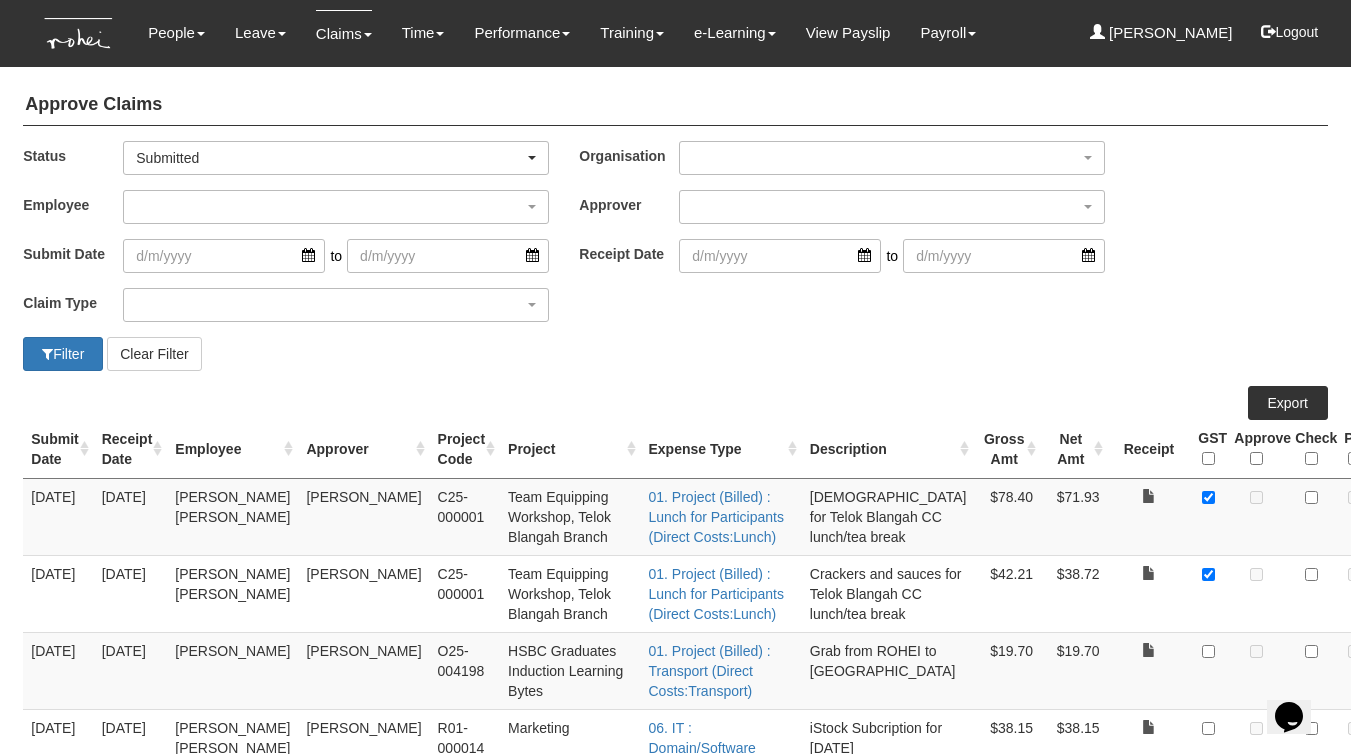 scroll, scrollTop: 0, scrollLeft: 0, axis: both 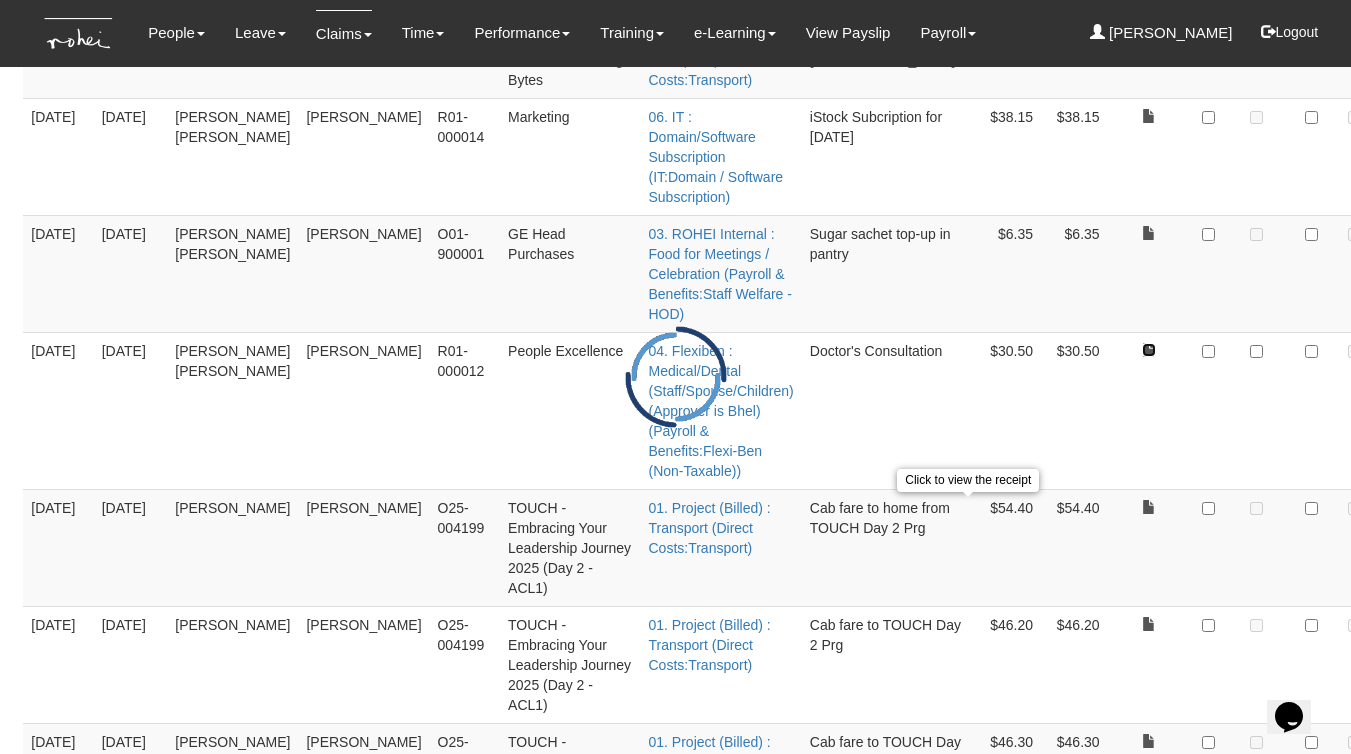 click at bounding box center [1149, 350] 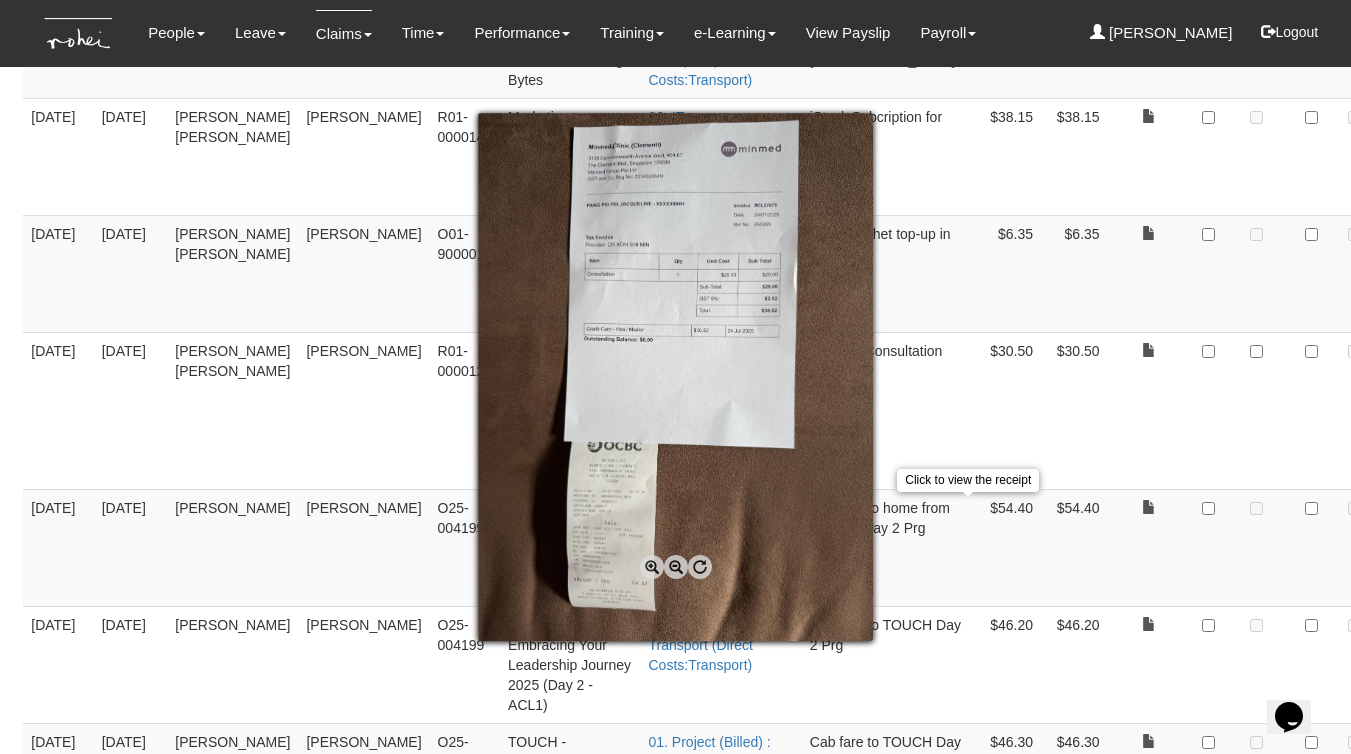 click at bounding box center (675, 377) 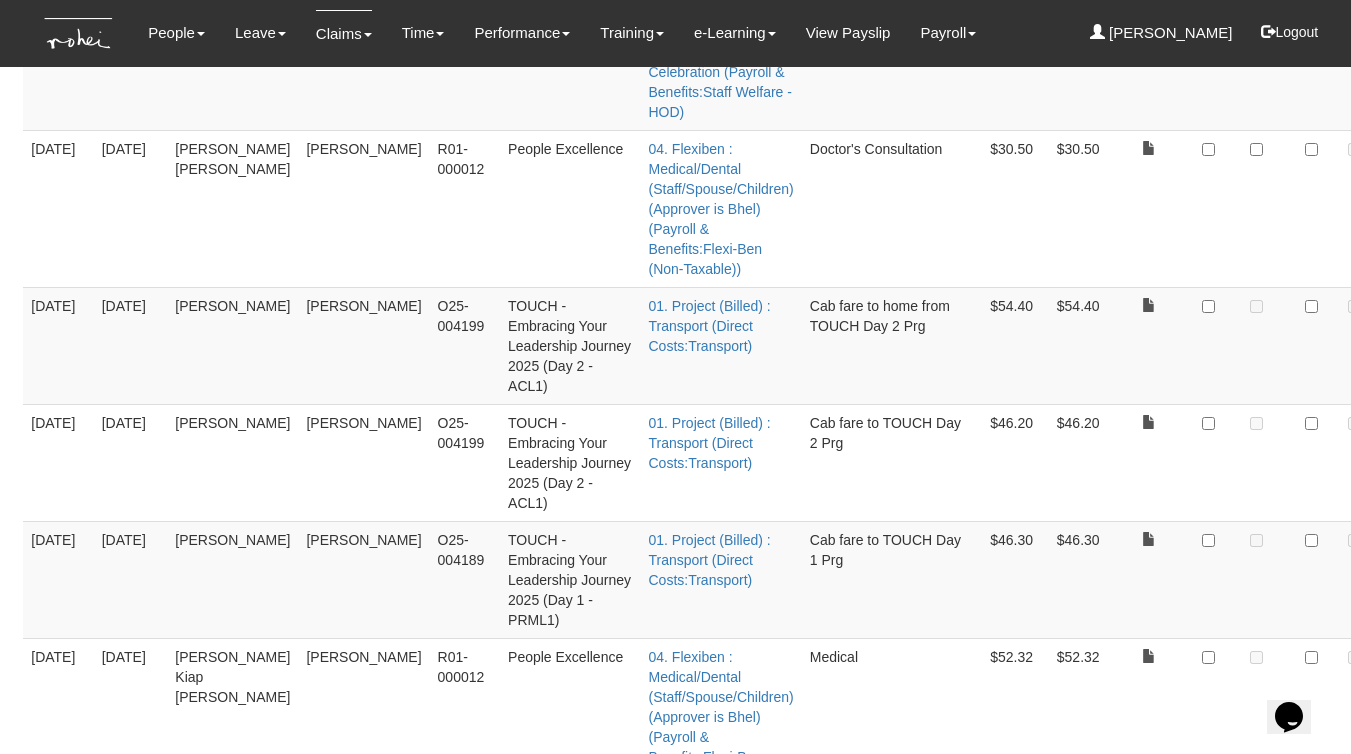 scroll, scrollTop: 806, scrollLeft: 0, axis: vertical 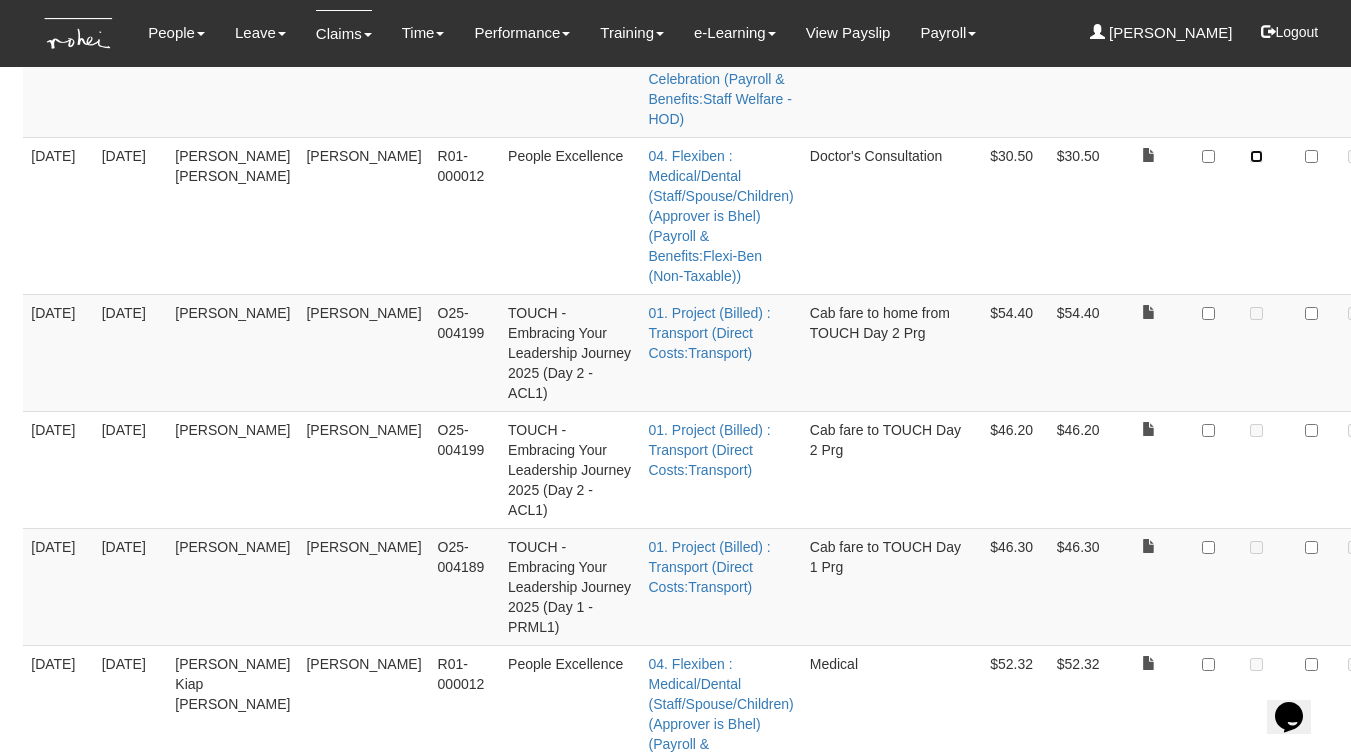 click at bounding box center [1256, 156] 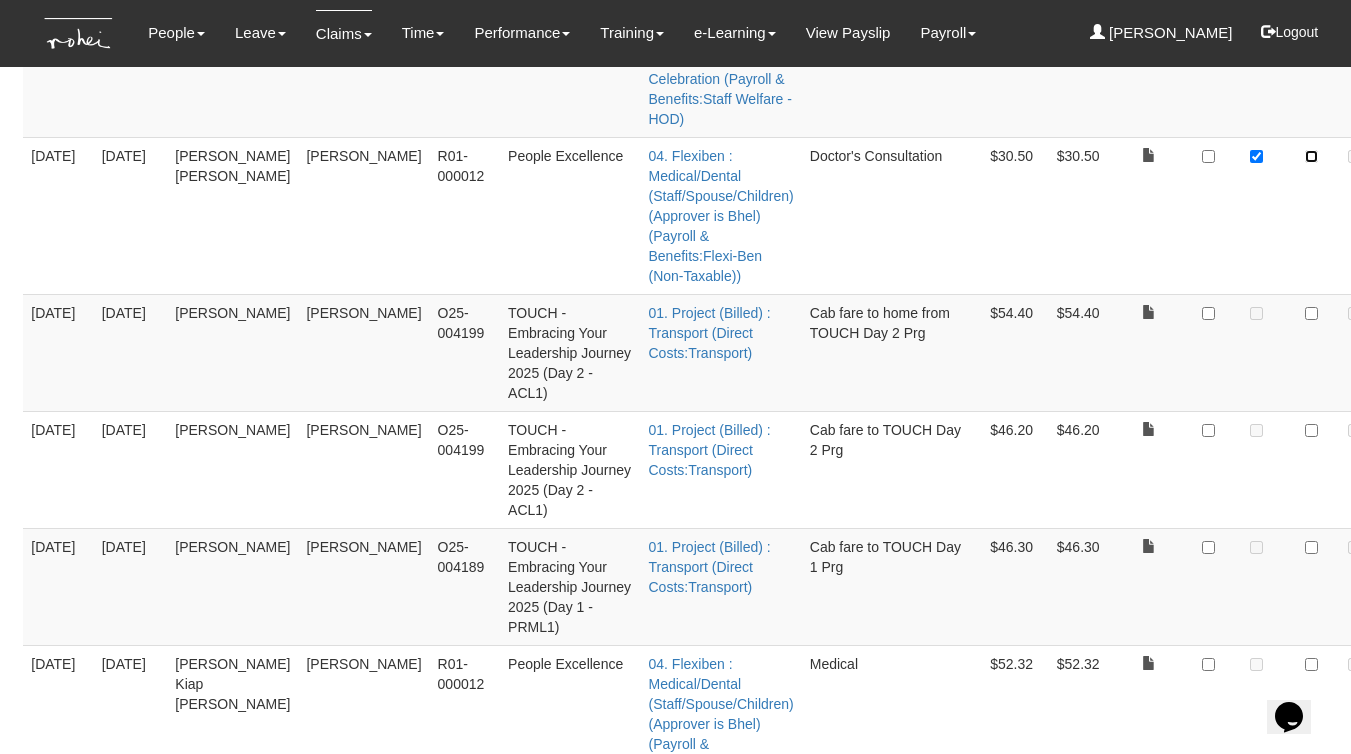 click at bounding box center (1311, 156) 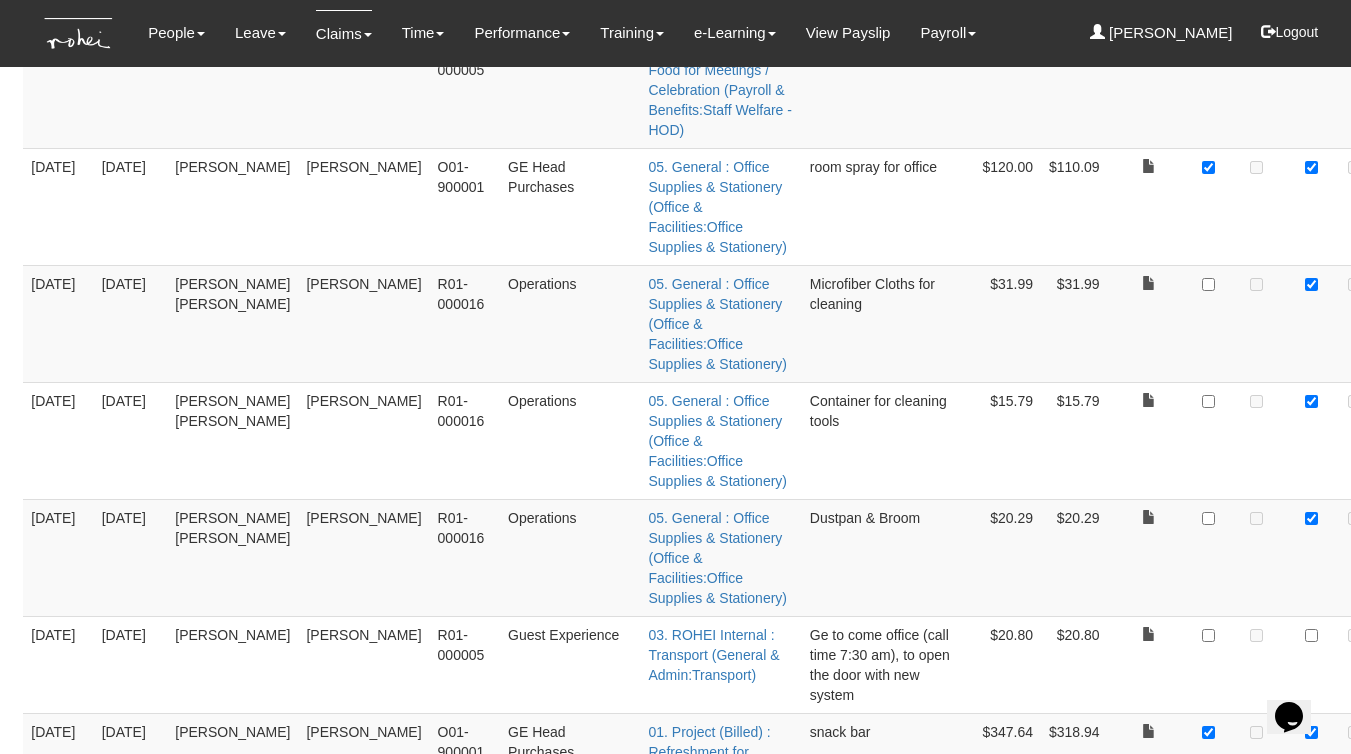 scroll, scrollTop: 4572, scrollLeft: 0, axis: vertical 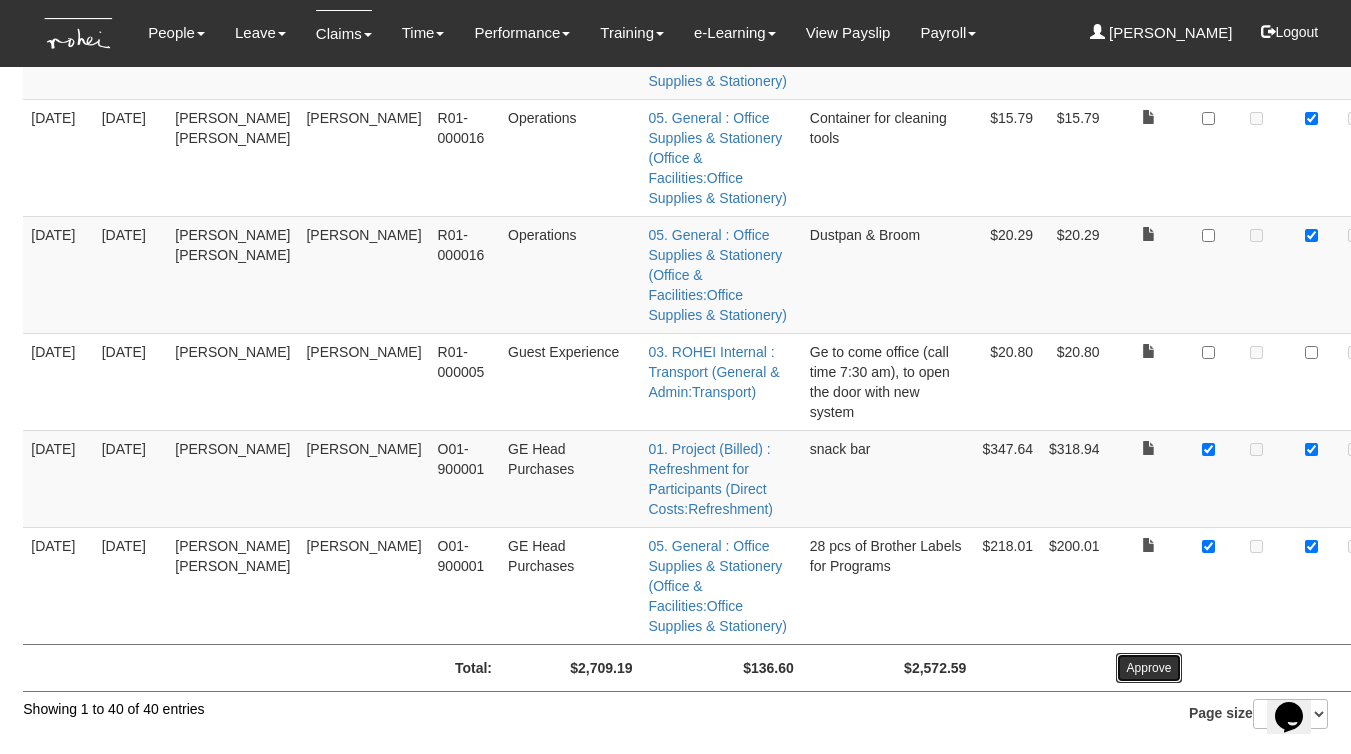 click on "Approve" at bounding box center [1149, 668] 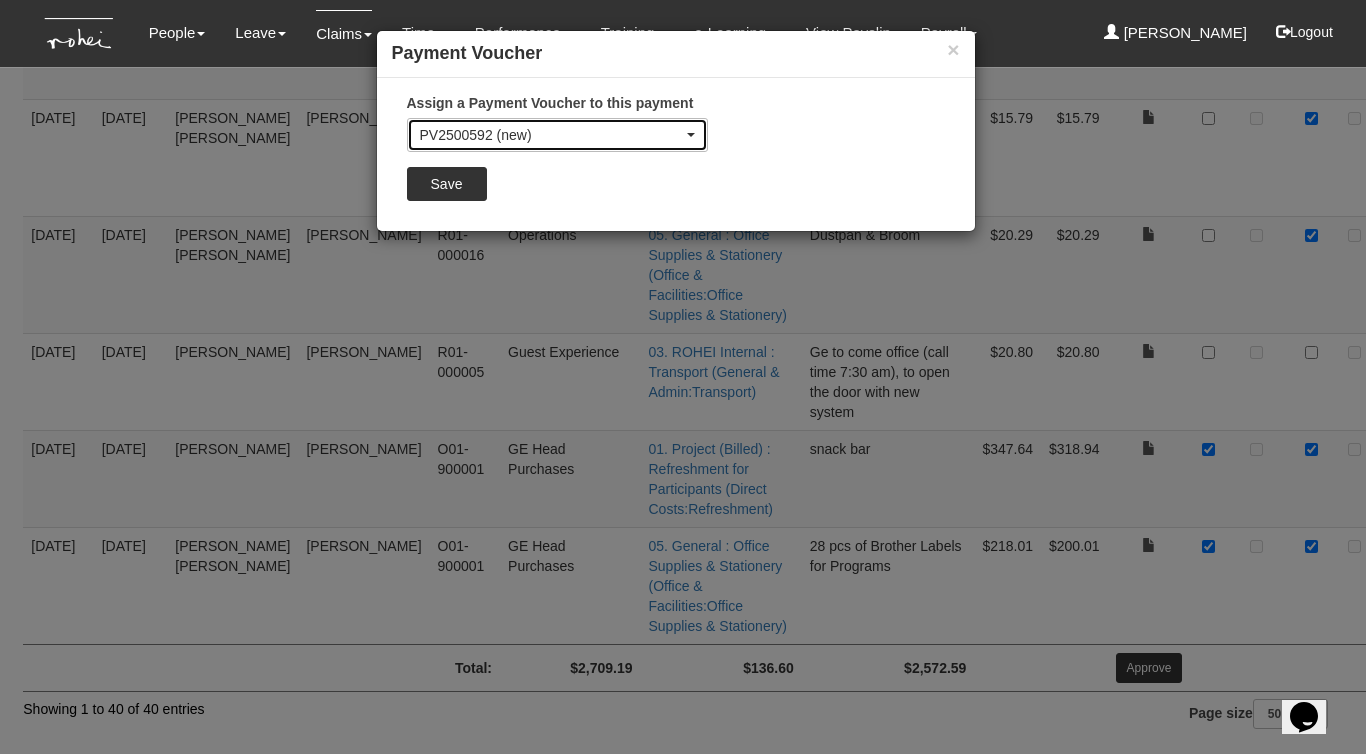 click on "PV2500592 (new)" at bounding box center [551, 135] 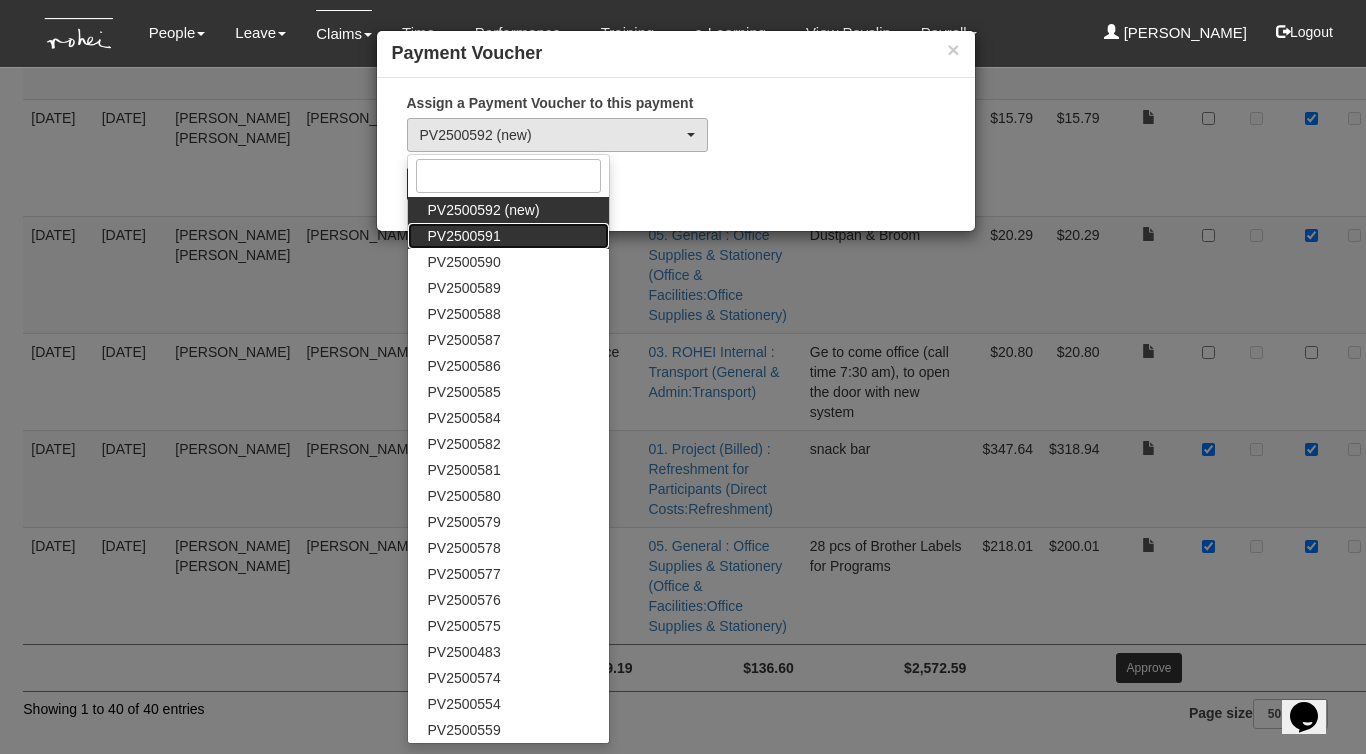 click on "PV2500591" at bounding box center [464, 236] 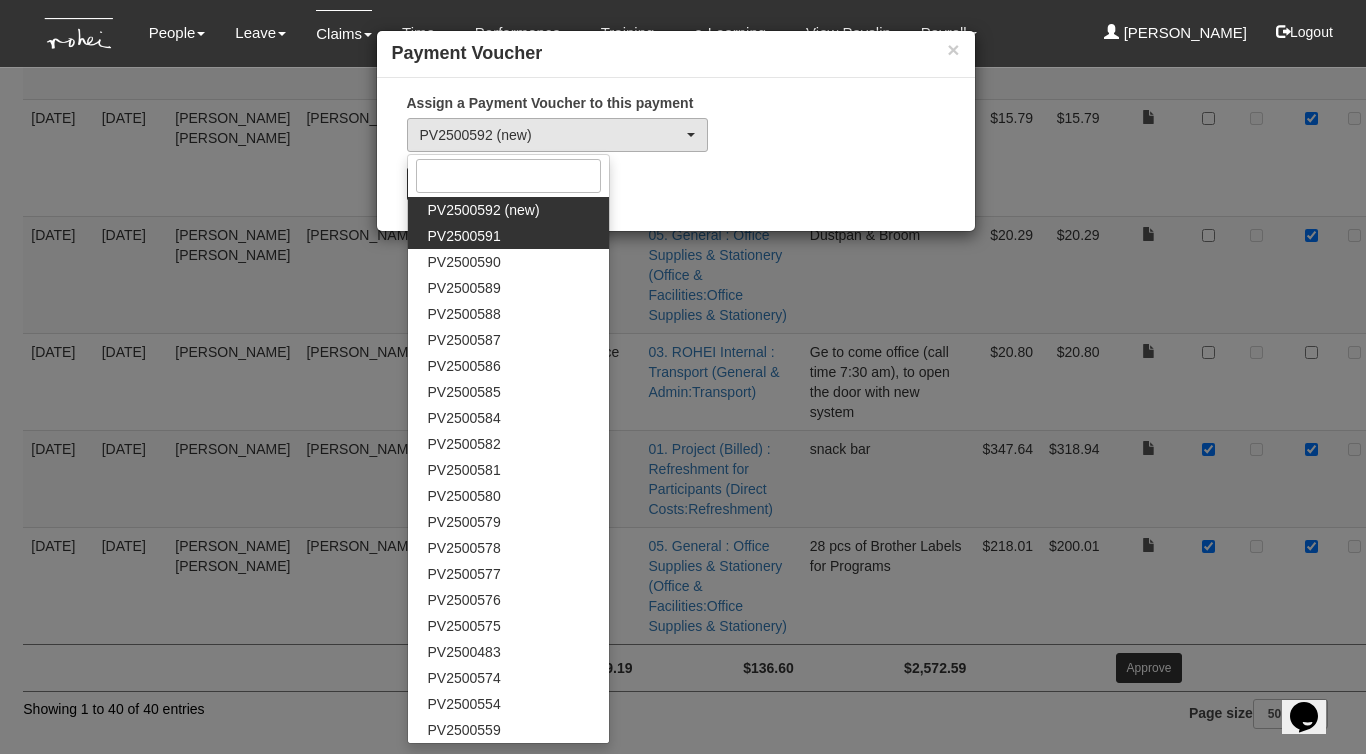 select on "PV2500591" 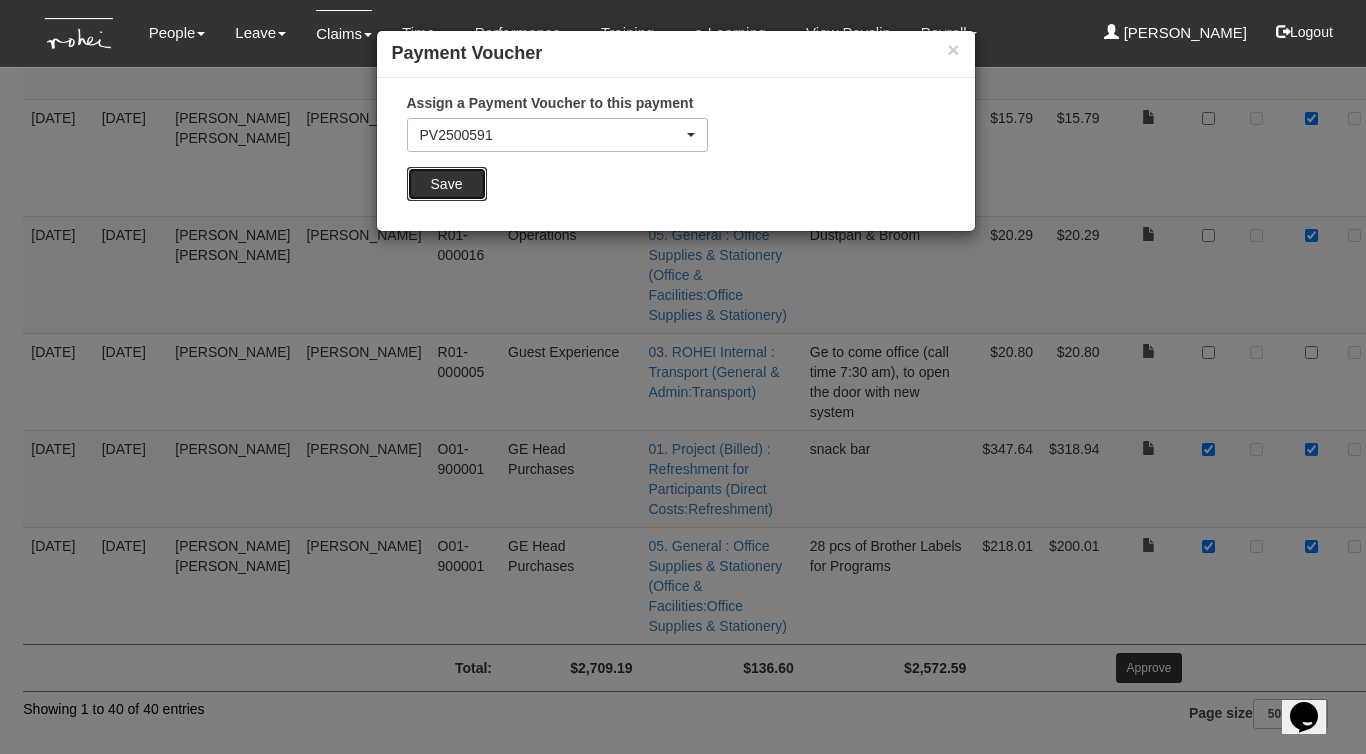 click on "Save" at bounding box center [447, 184] 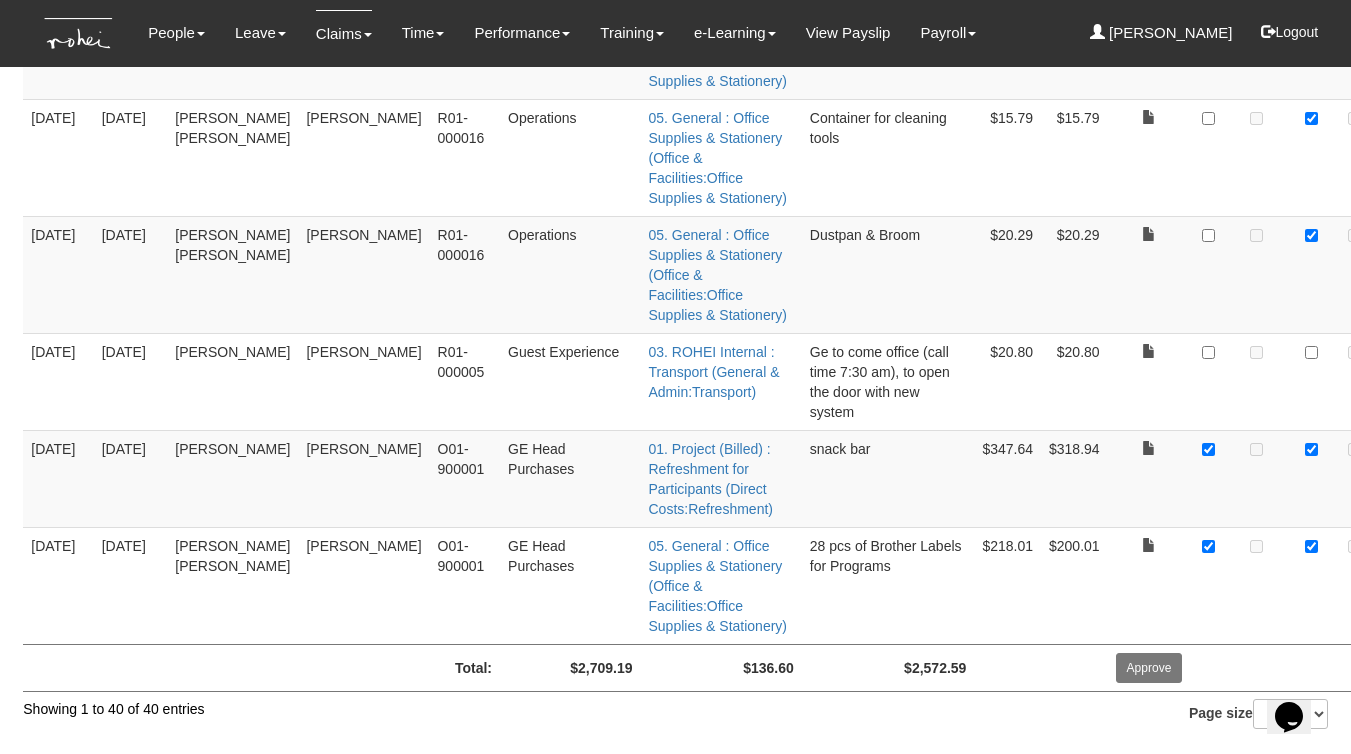 scroll, scrollTop: 4401, scrollLeft: 0, axis: vertical 